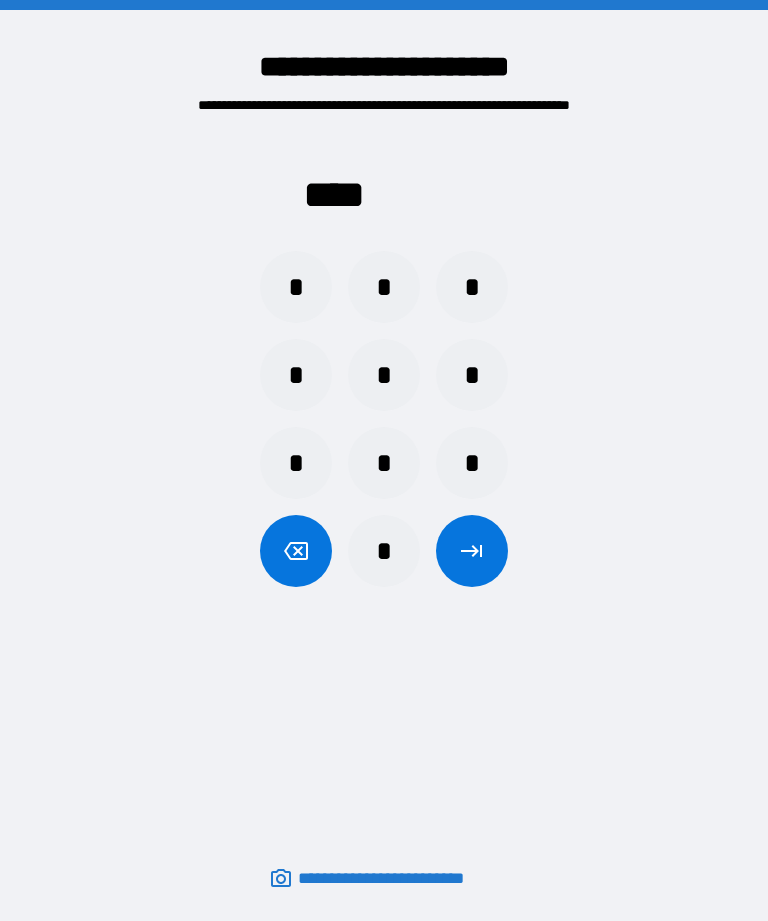 scroll, scrollTop: 0, scrollLeft: 0, axis: both 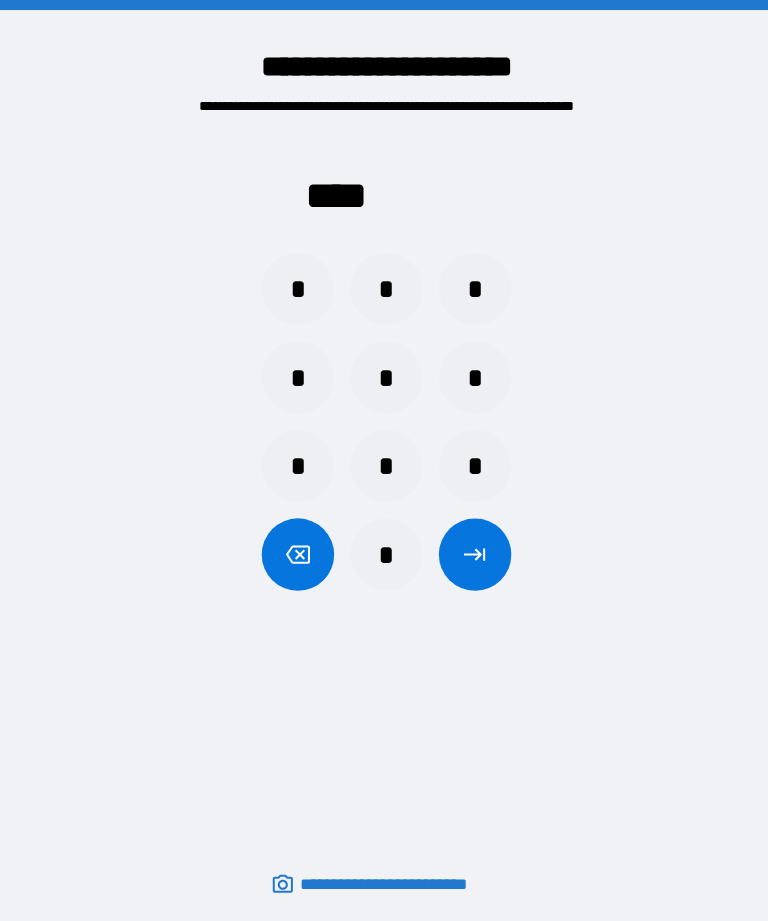 click on "*" at bounding box center [384, 287] 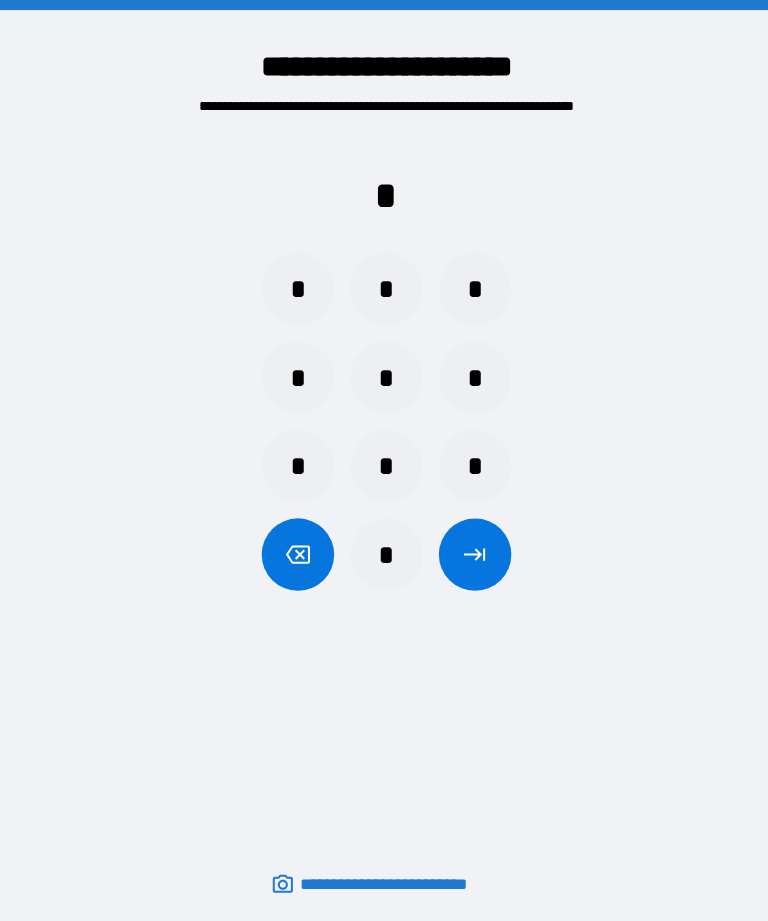 click on "*" at bounding box center [472, 287] 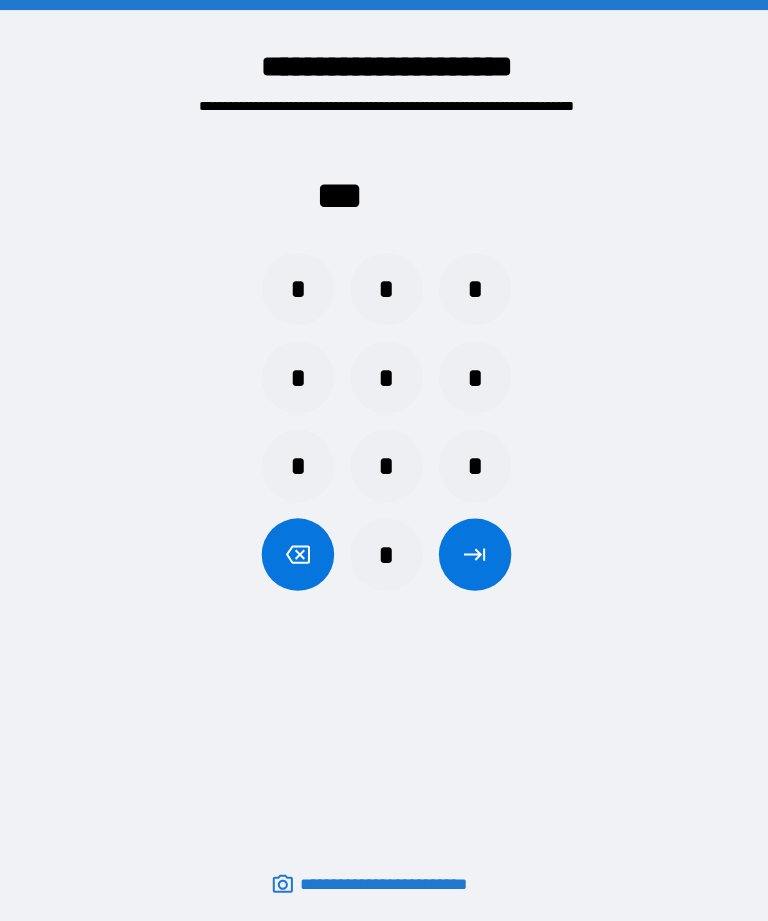 click at bounding box center [296, 551] 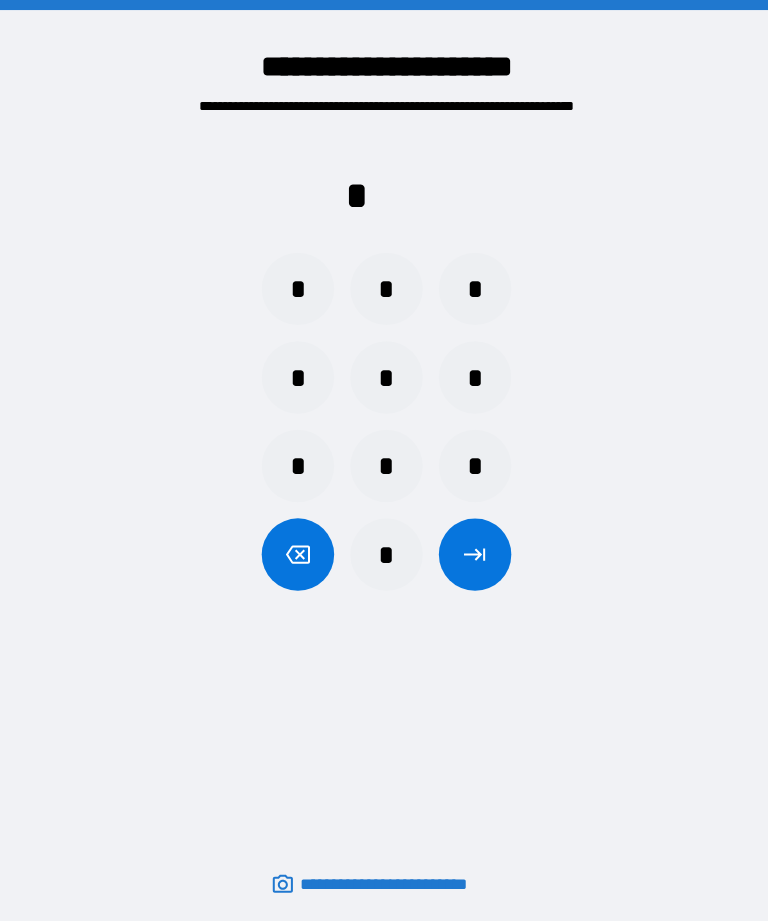 click 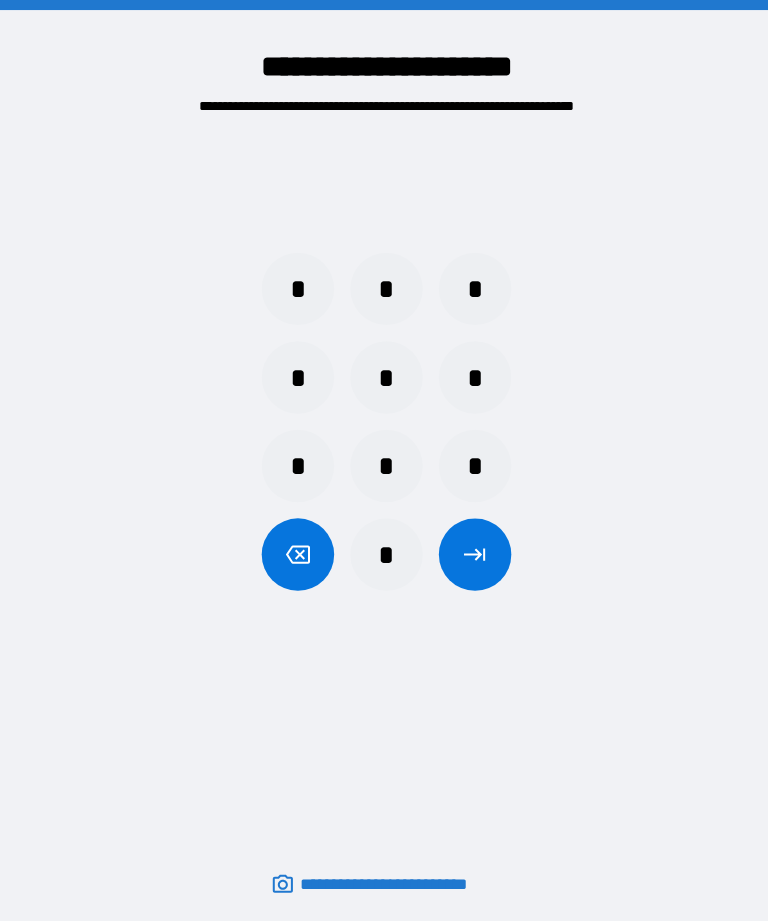 click on "*" at bounding box center (384, 287) 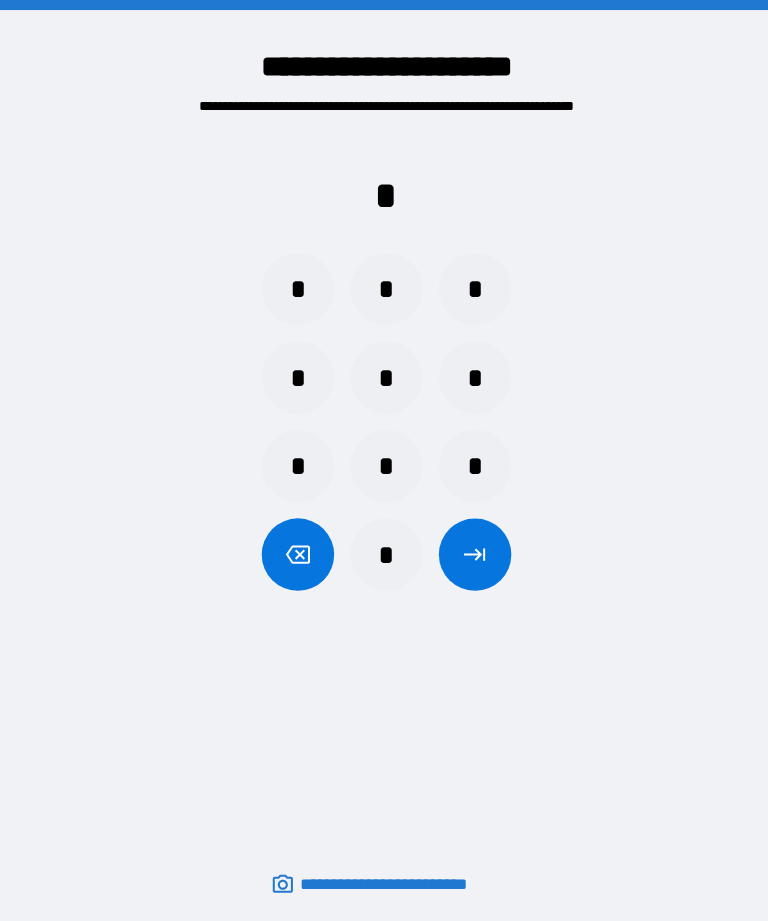 click on "*" at bounding box center (296, 287) 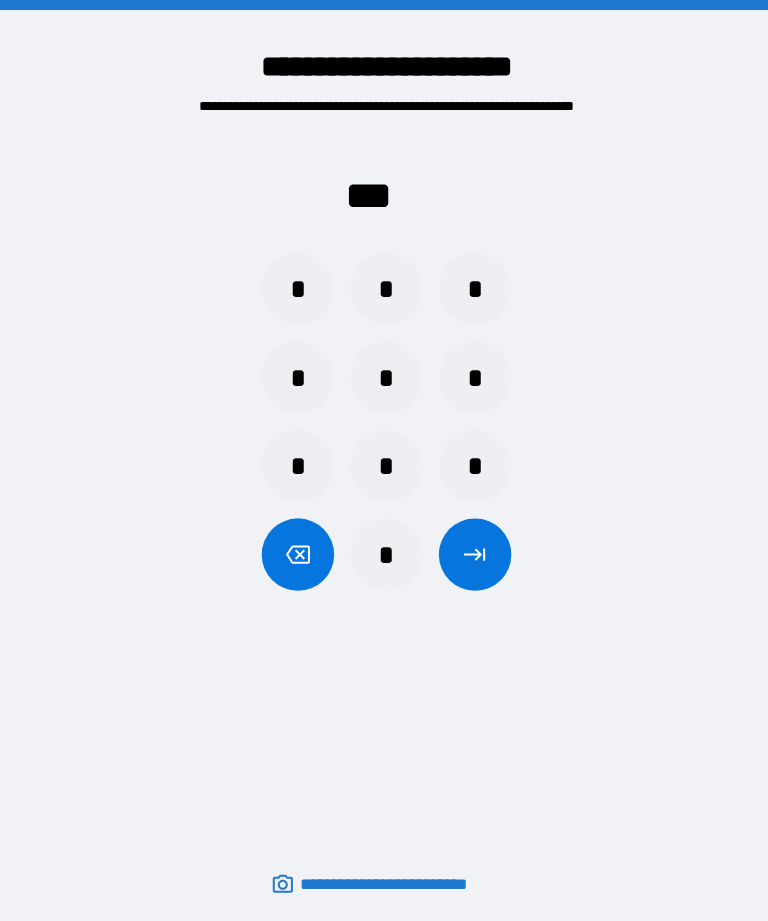 click on "*" at bounding box center (472, 375) 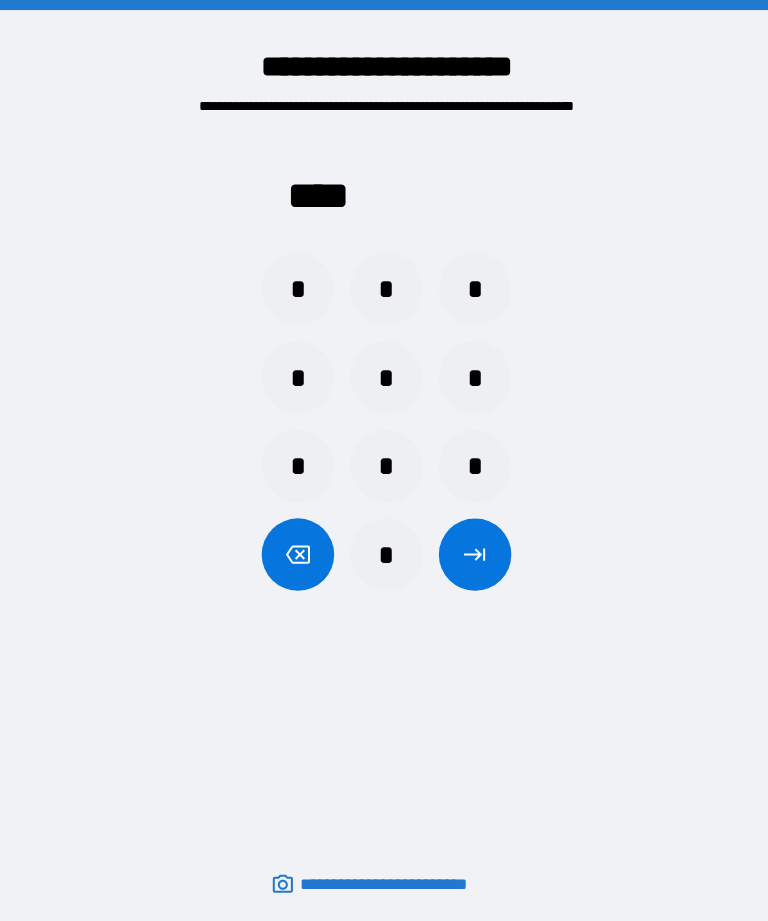 click 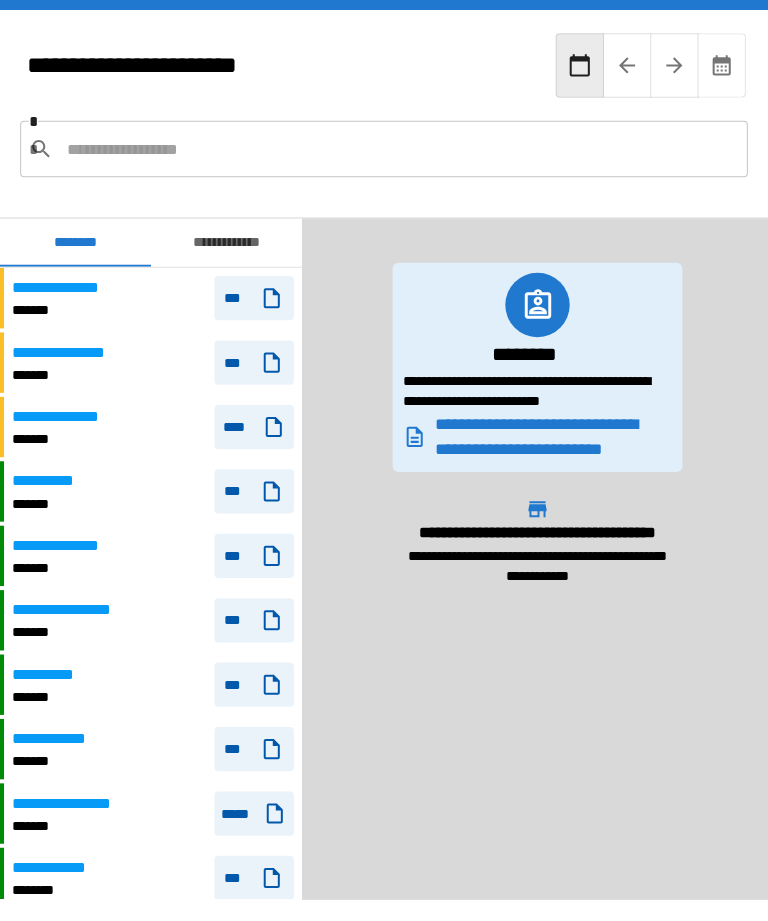 scroll, scrollTop: 1509, scrollLeft: 0, axis: vertical 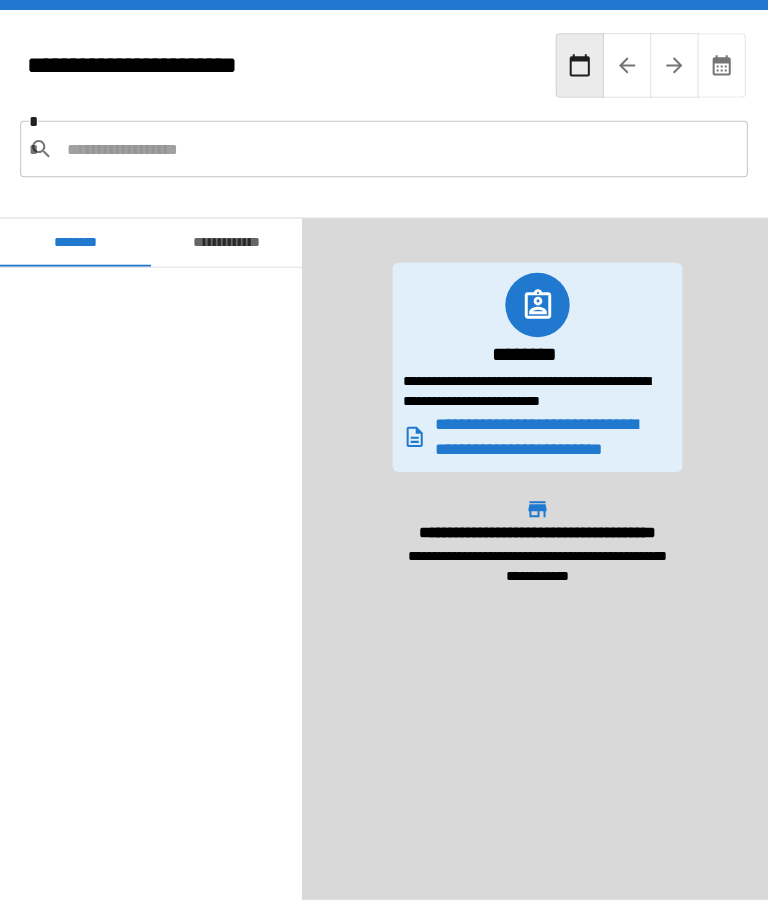 click at bounding box center (397, 148) 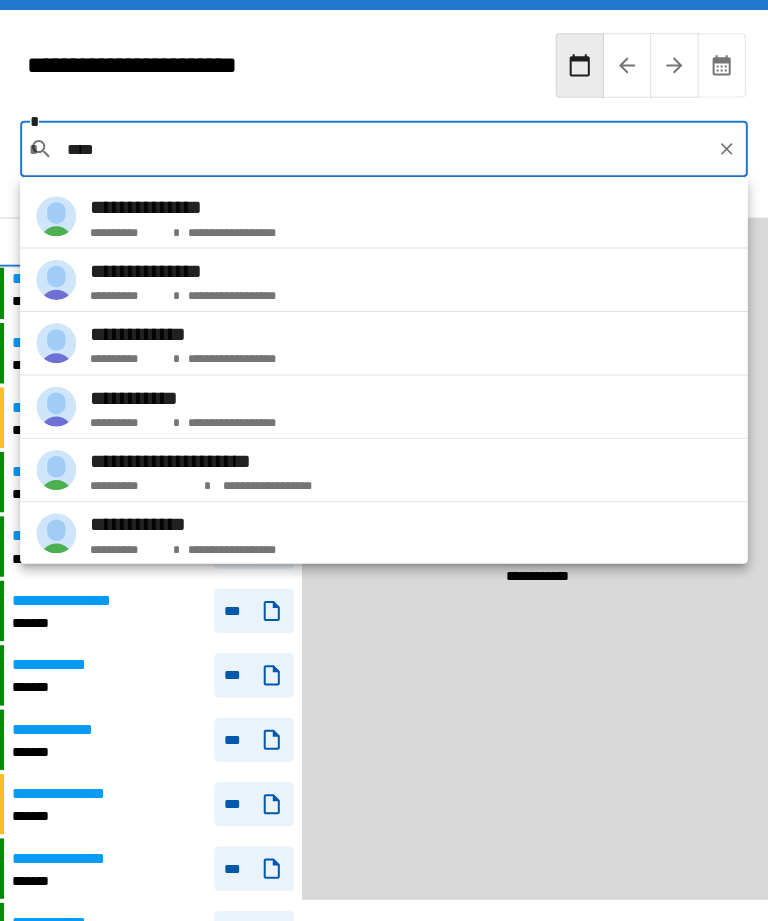 click on "**********" at bounding box center (122, 227) 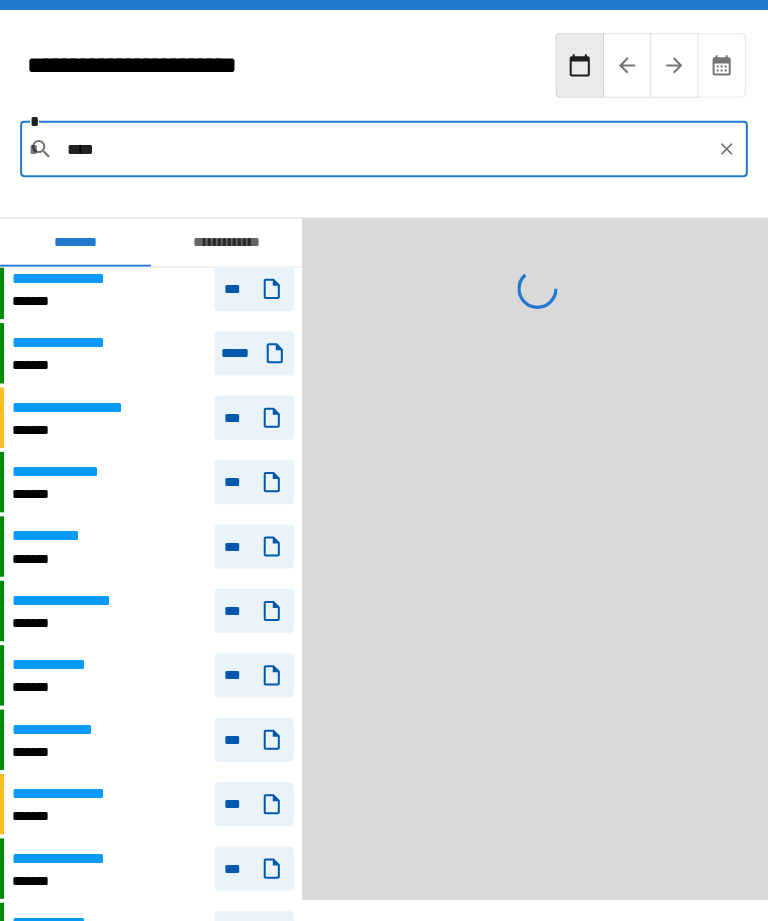 type on "**********" 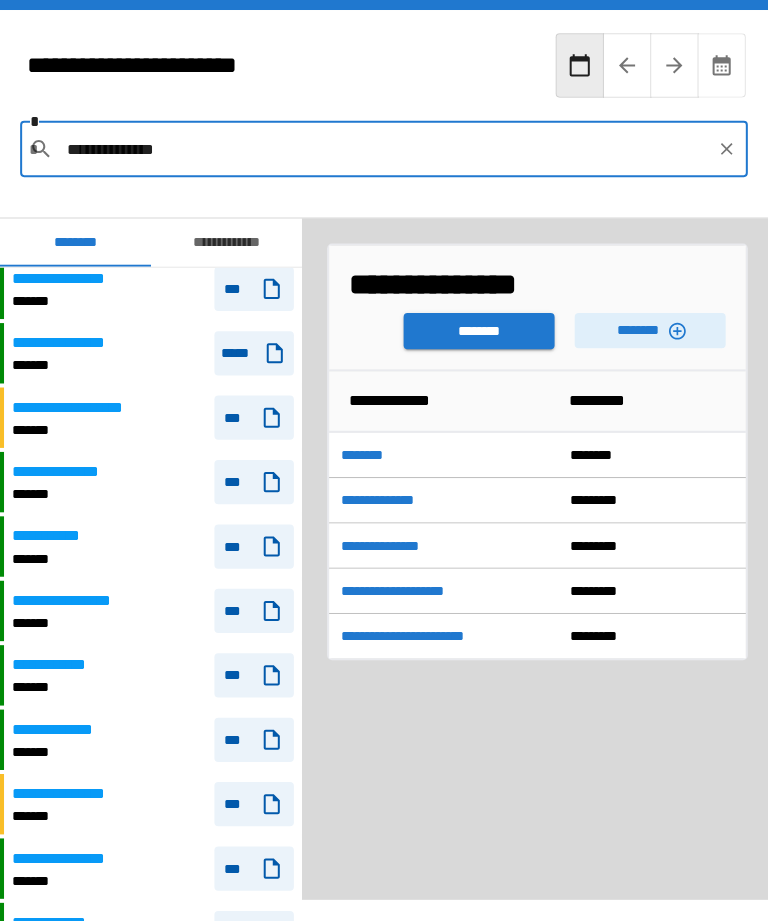 click 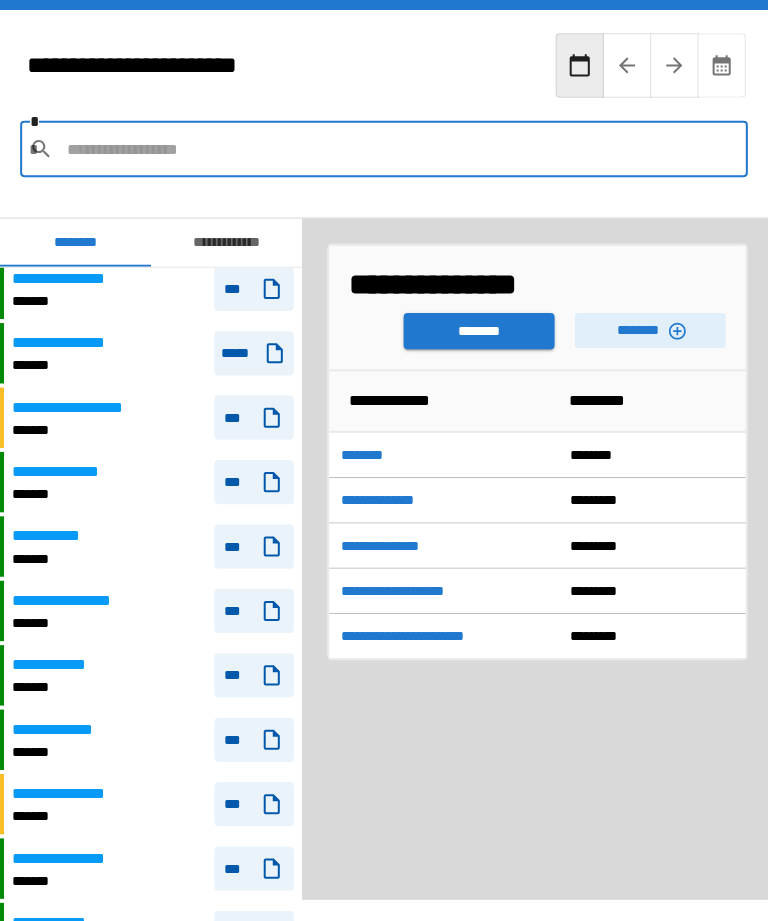 click at bounding box center [397, 148] 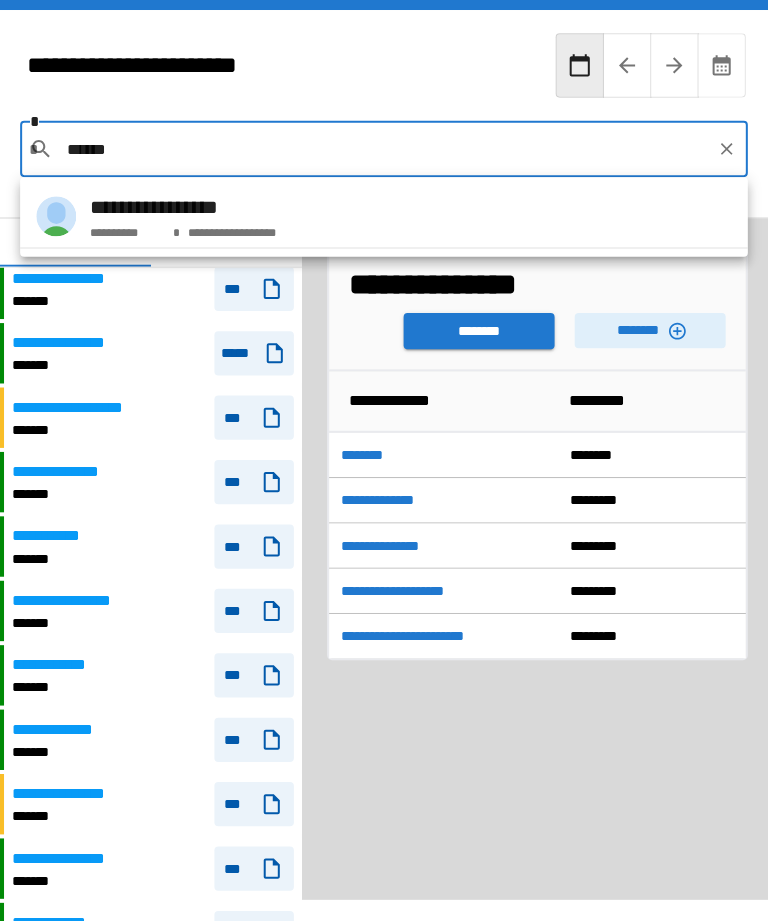 click on "[FIRST] [LAST] [STREET]" at bounding box center [381, 215] 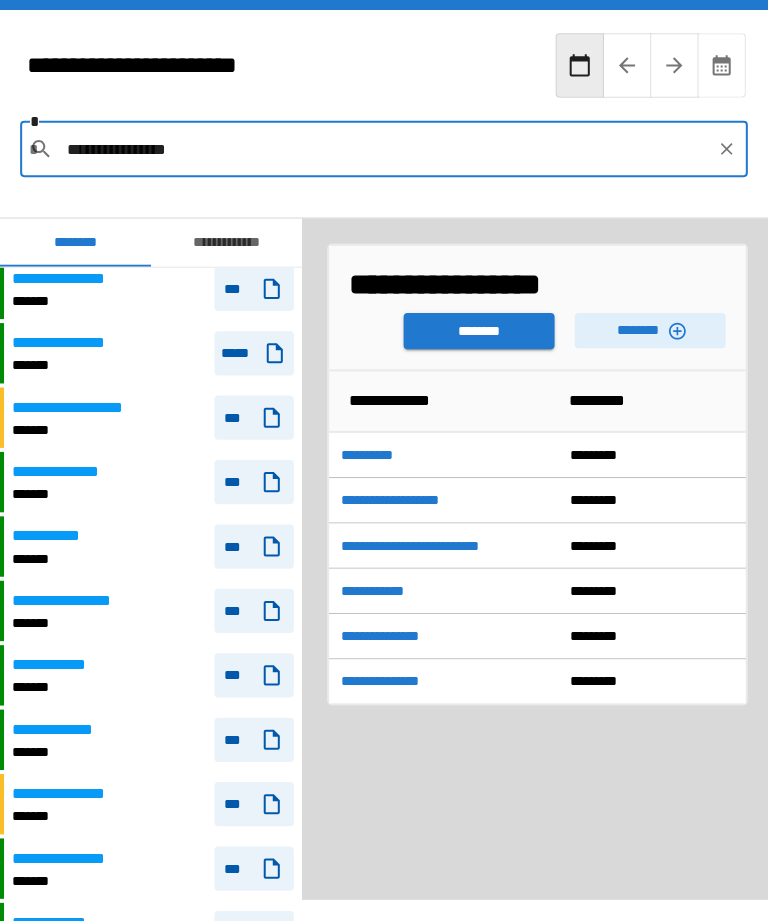 click on "********" at bounding box center (646, 328) 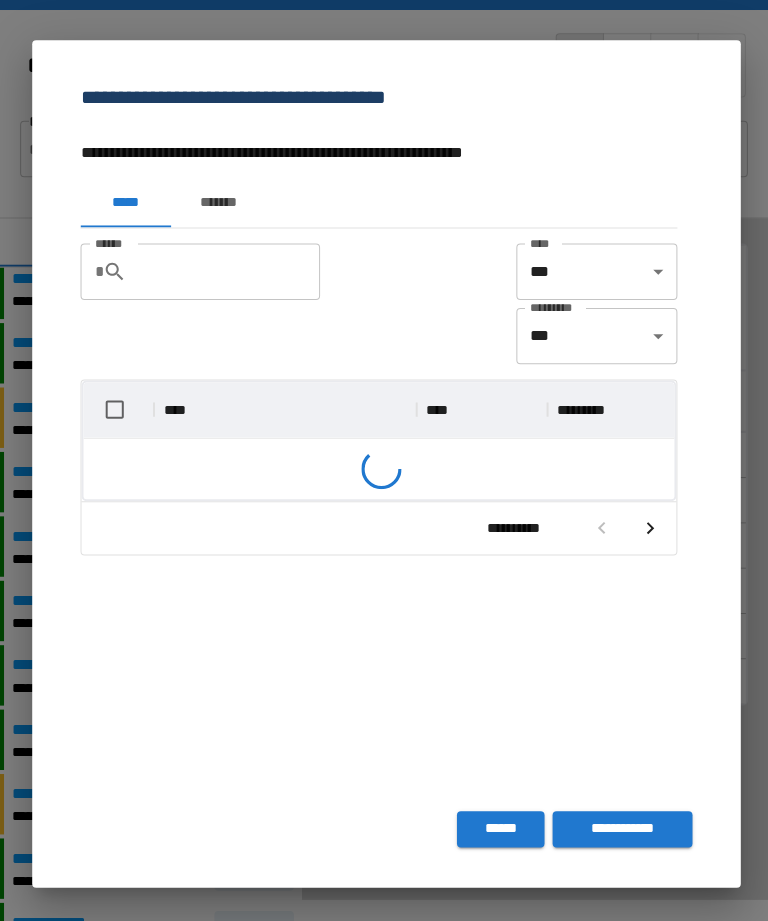 scroll, scrollTop: 1, scrollLeft: 1, axis: both 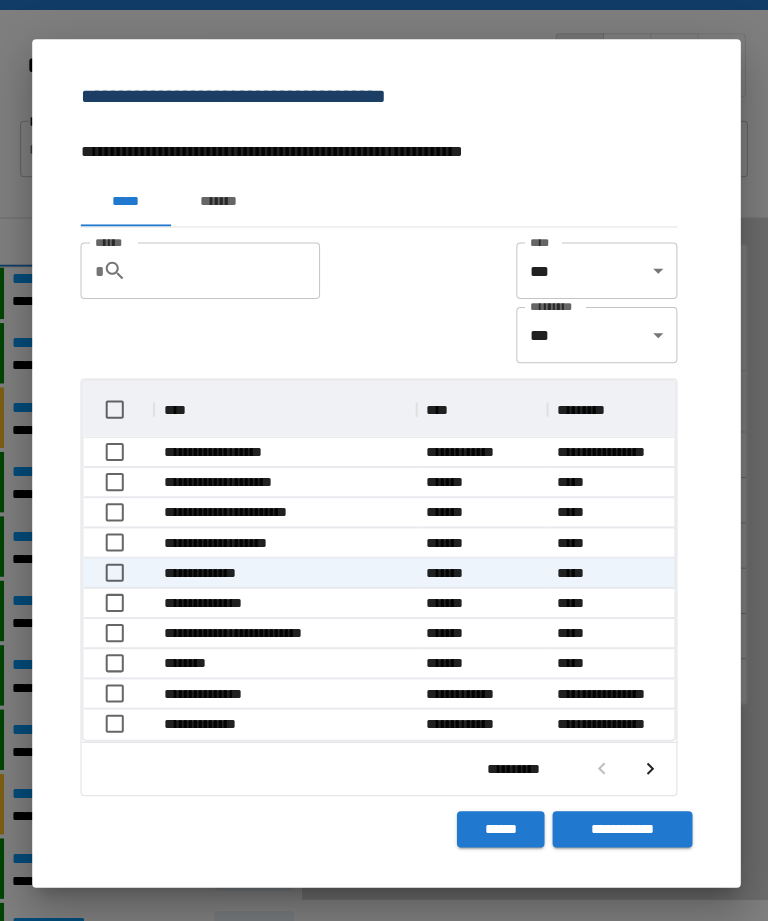 click on "*******" at bounding box center (217, 201) 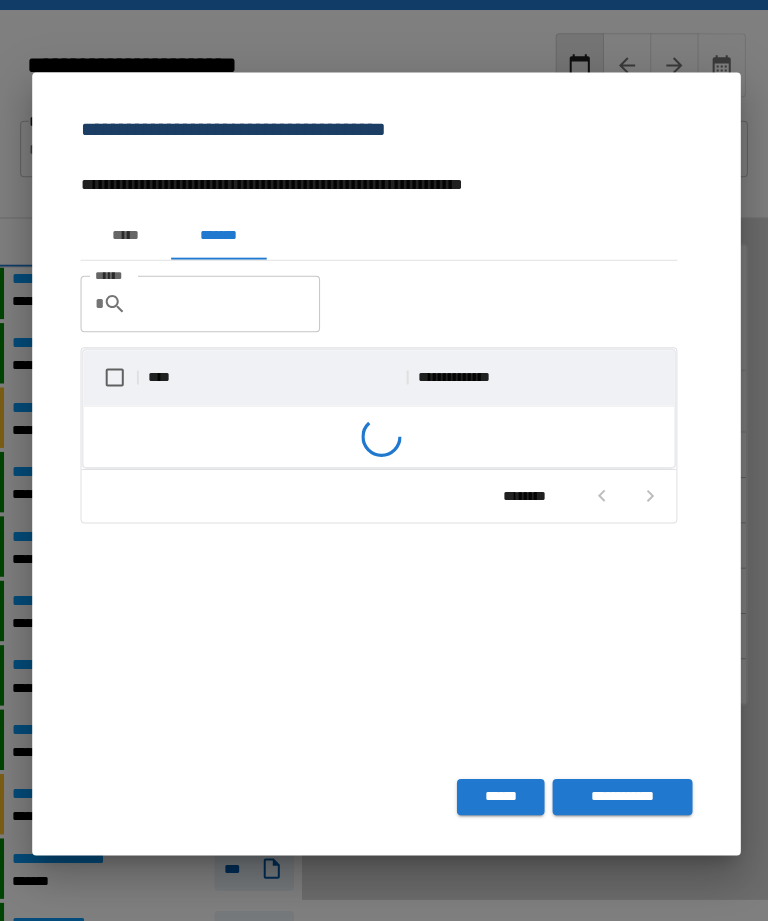 scroll, scrollTop: 1, scrollLeft: 1, axis: both 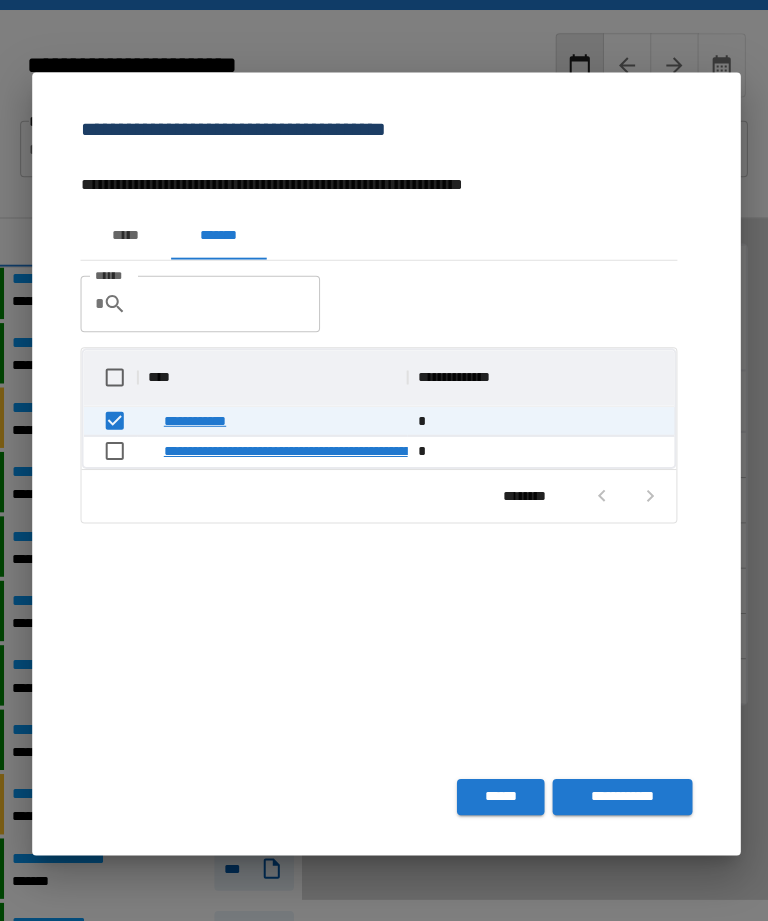 click on "**********" at bounding box center [618, 792] 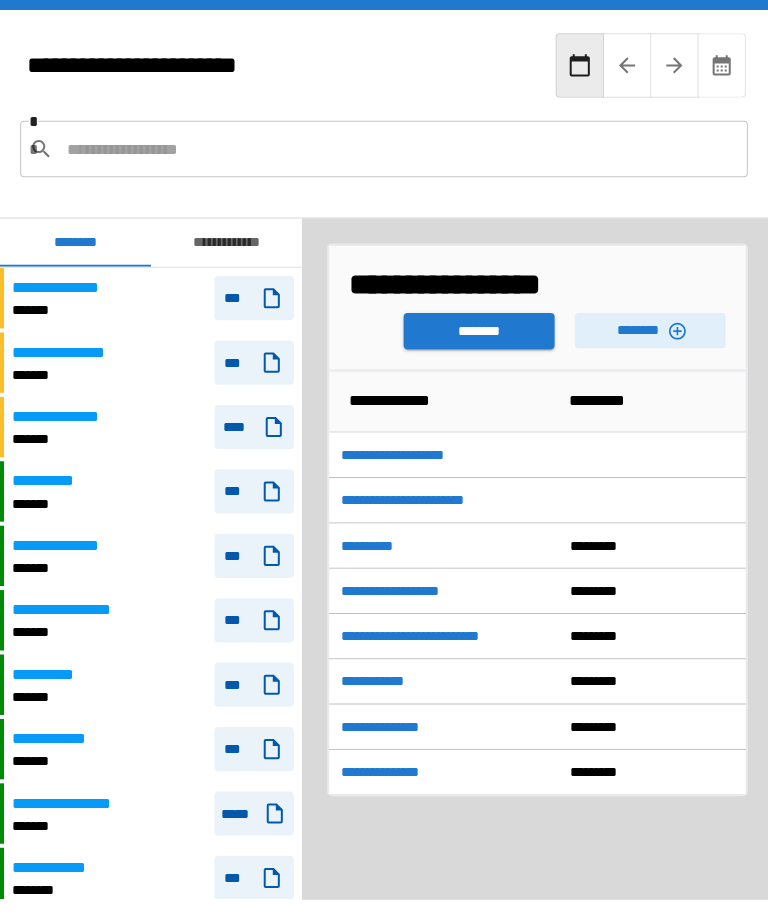 scroll, scrollTop: 1509, scrollLeft: 0, axis: vertical 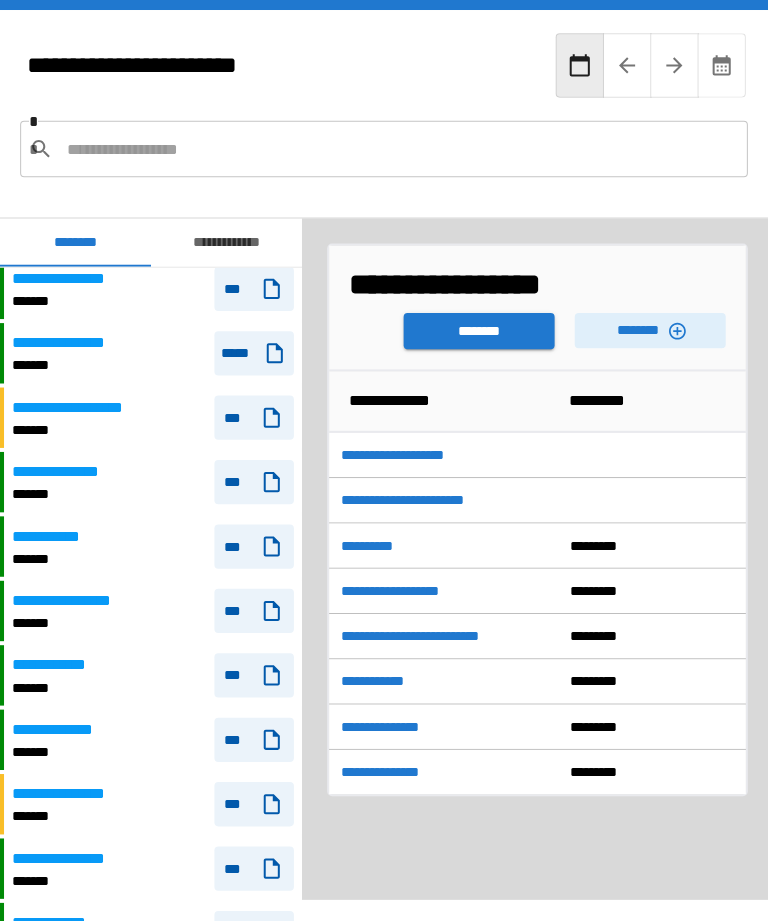 click on "********" at bounding box center (476, 329) 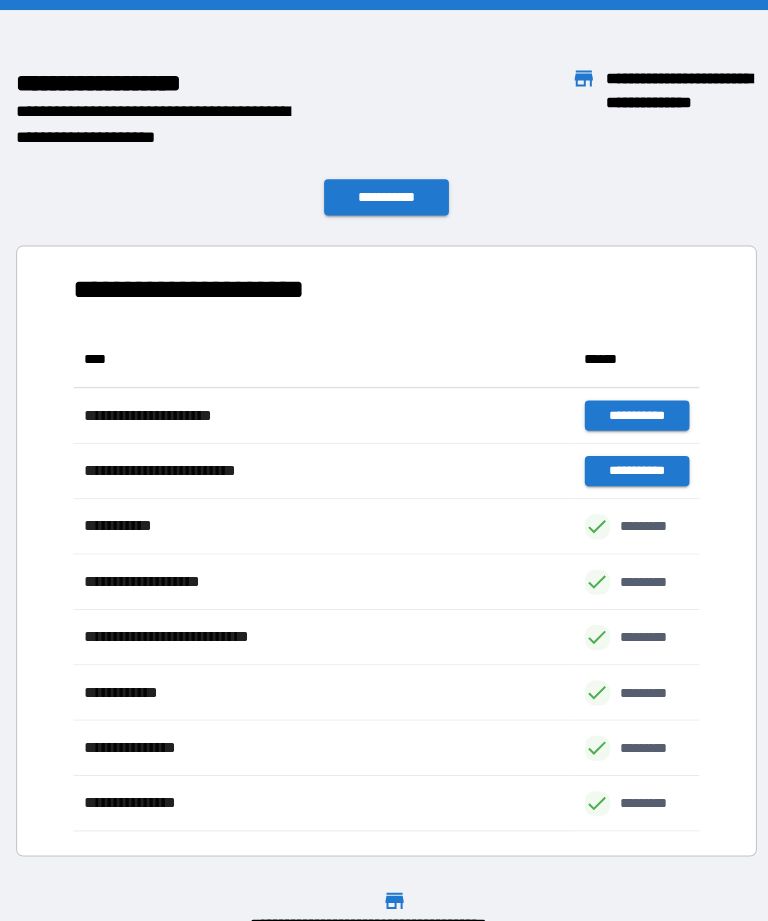 scroll, scrollTop: 496, scrollLeft: 622, axis: both 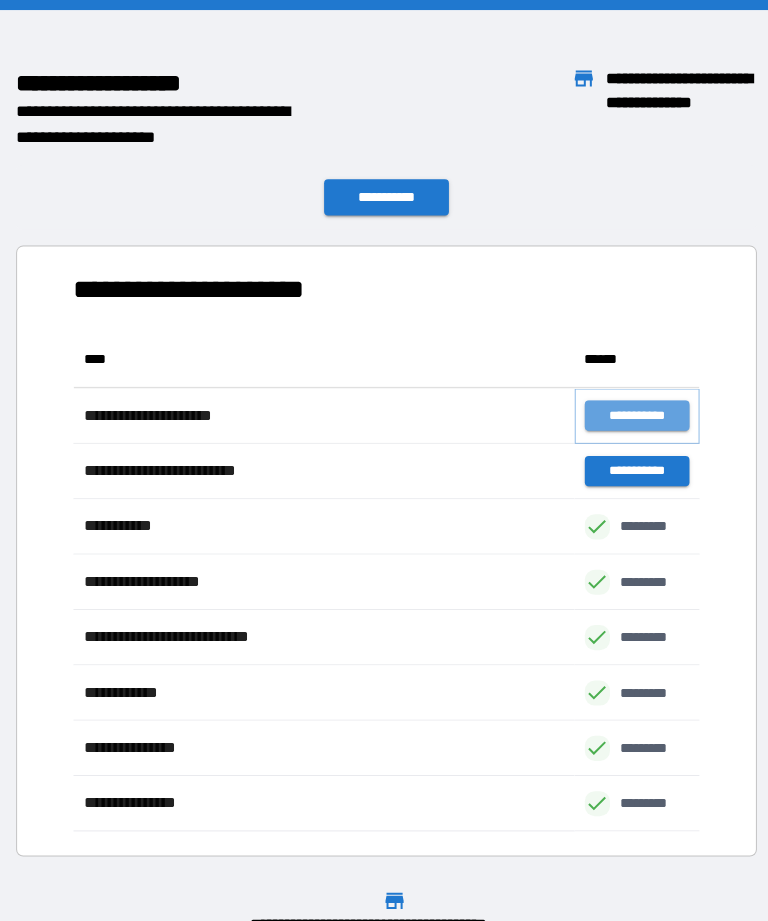 click on "**********" at bounding box center [633, 413] 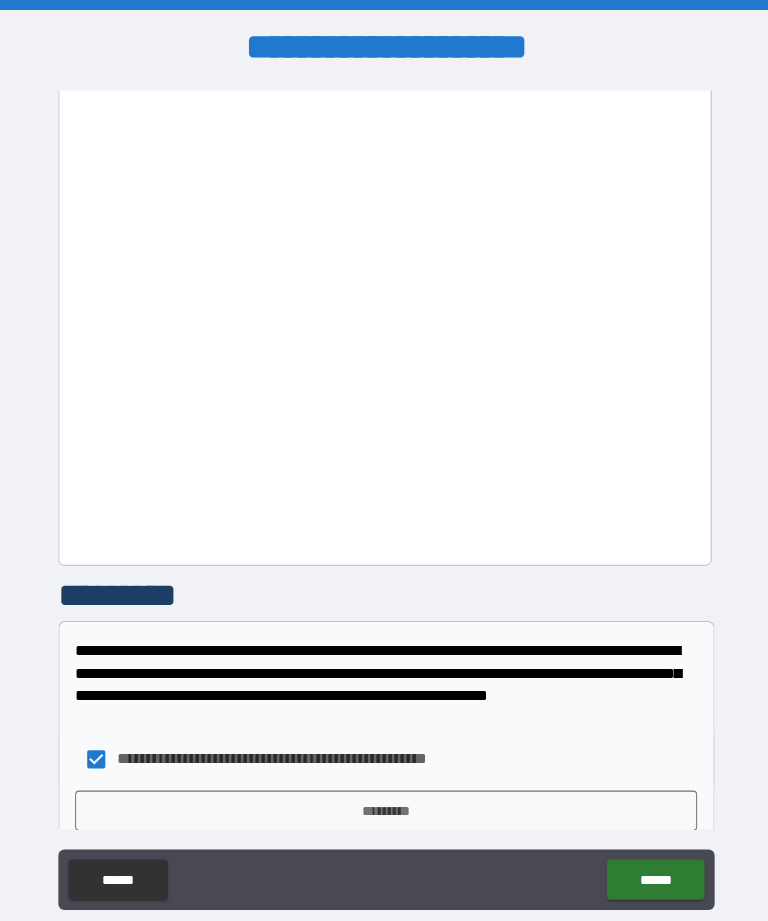 scroll, scrollTop: 2233, scrollLeft: 0, axis: vertical 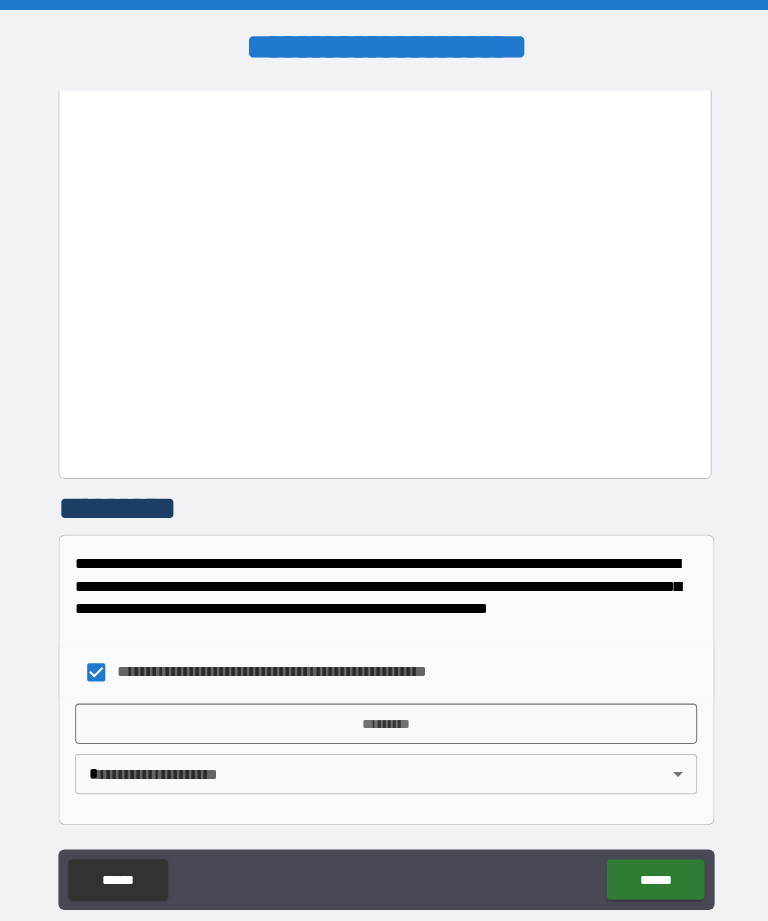 click on "[FIRST] [LAST] [STREET] [CITY], [STATE] [ZIP] [COUNTRY] [PHONE] [EMAIL] [DOB] [GENDER] [NATIONALITY] [PASSPORT] [DRIVERSLICENSE] [CREDITCARD] [SSN]" at bounding box center [384, 492] 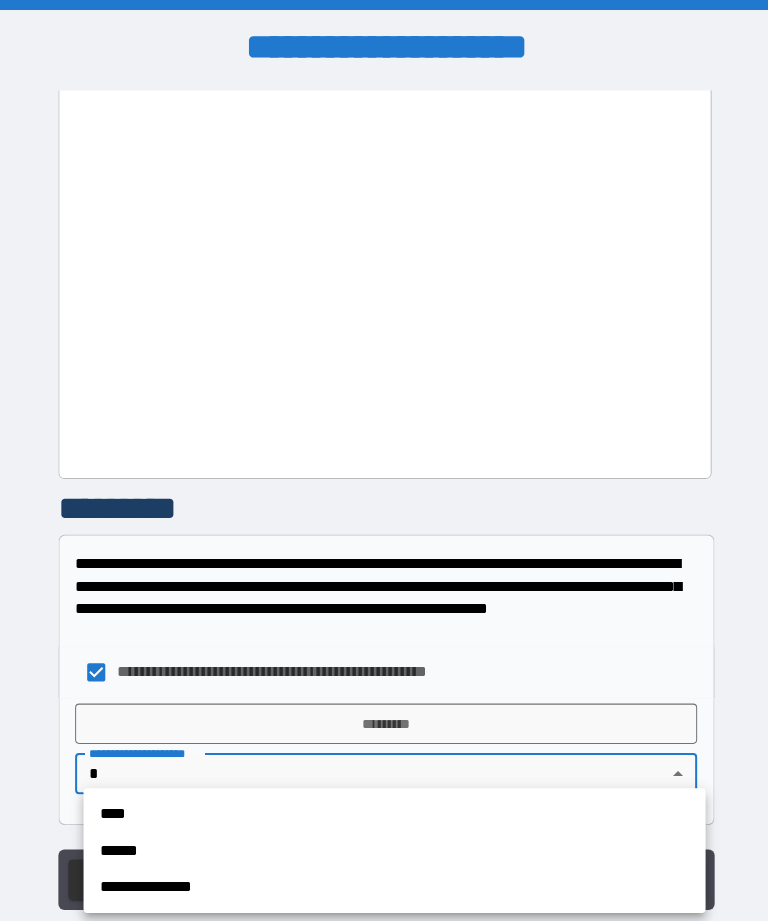 click on "****" at bounding box center (392, 809) 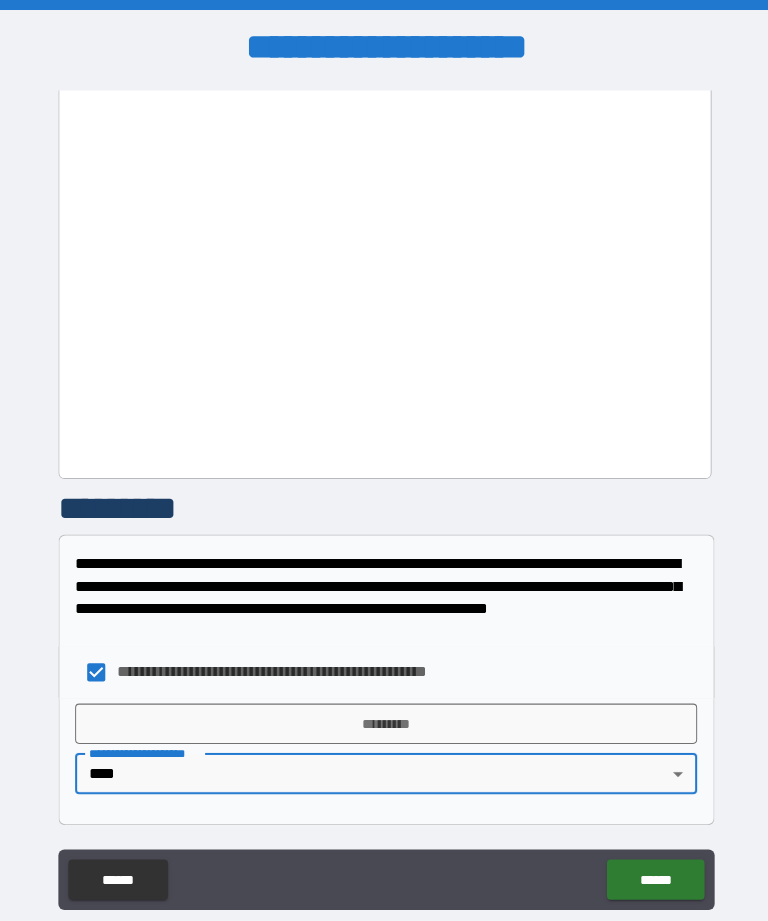 click on "*********" at bounding box center (384, 719) 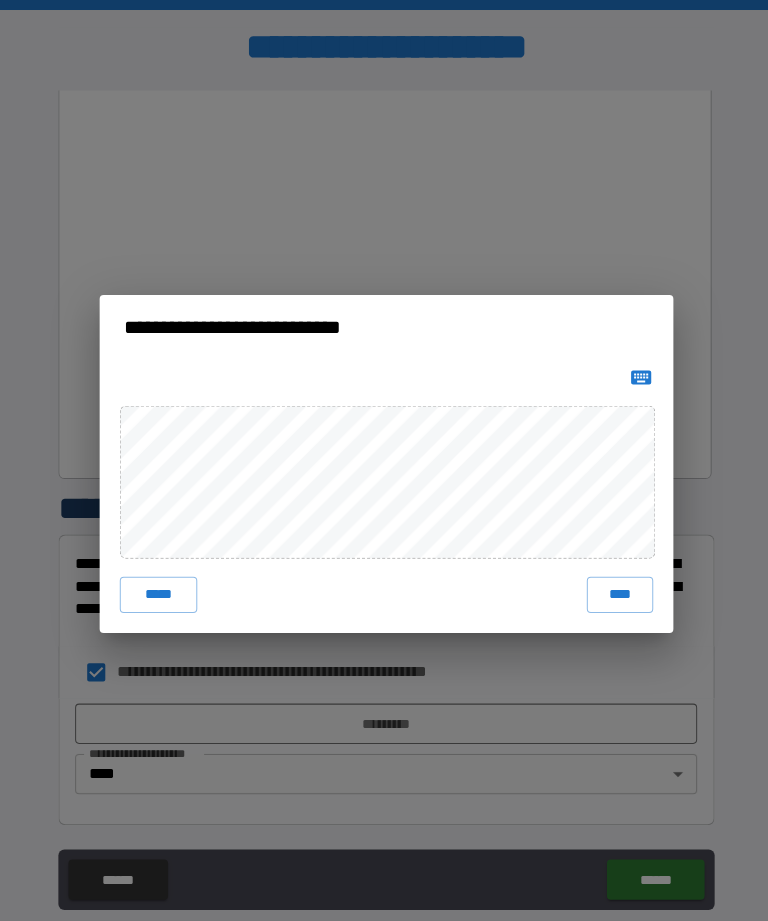 click on "****" at bounding box center [616, 591] 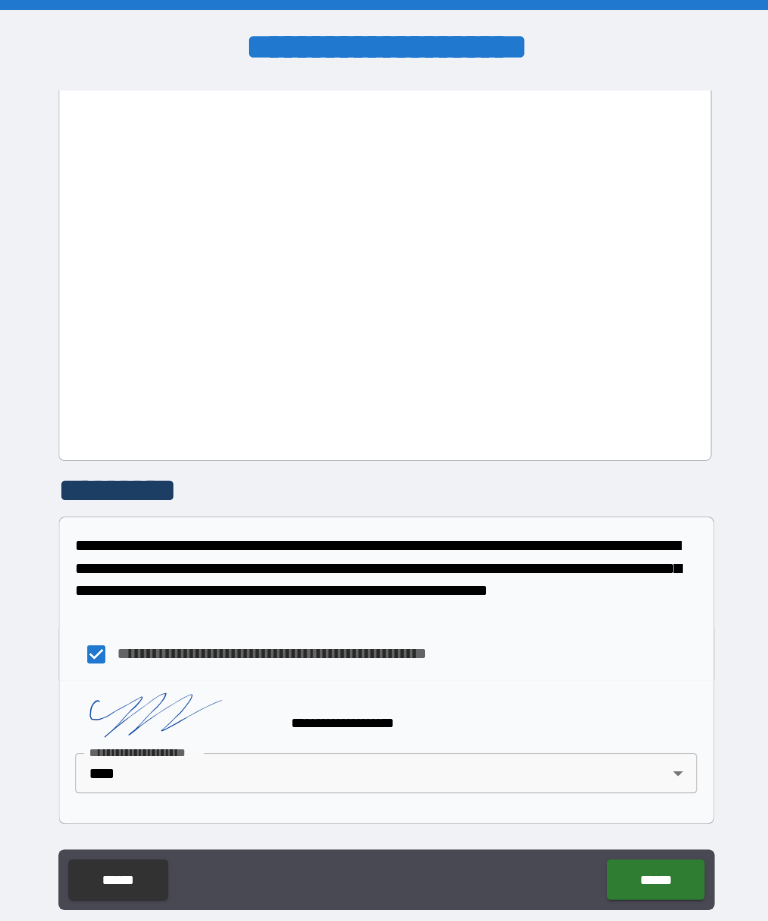scroll, scrollTop: 2250, scrollLeft: 0, axis: vertical 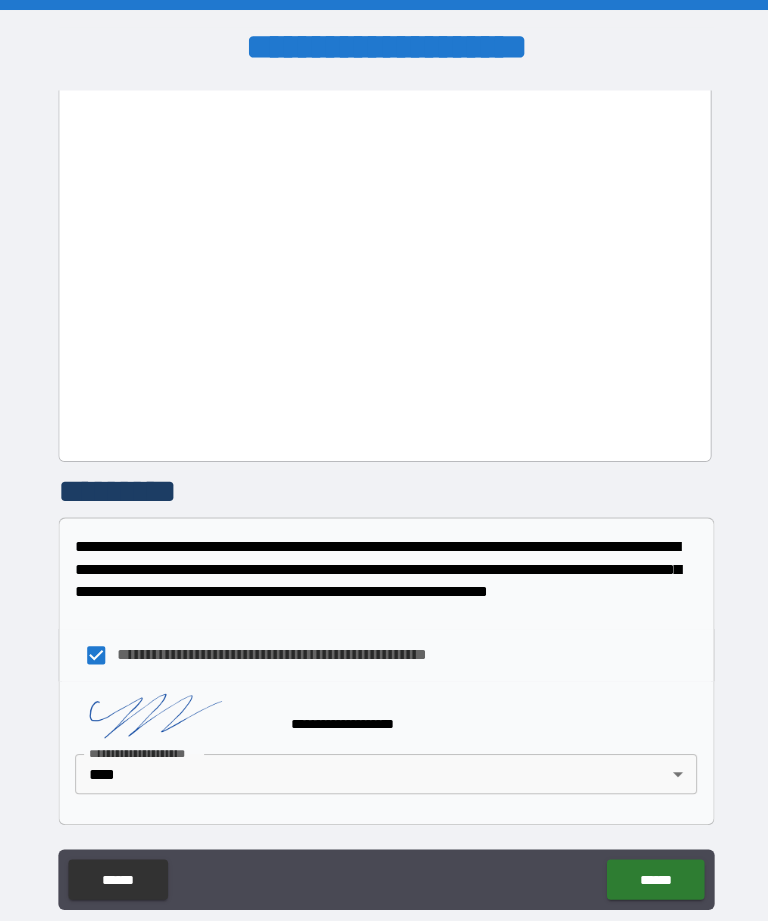 click on "******" at bounding box center (651, 874) 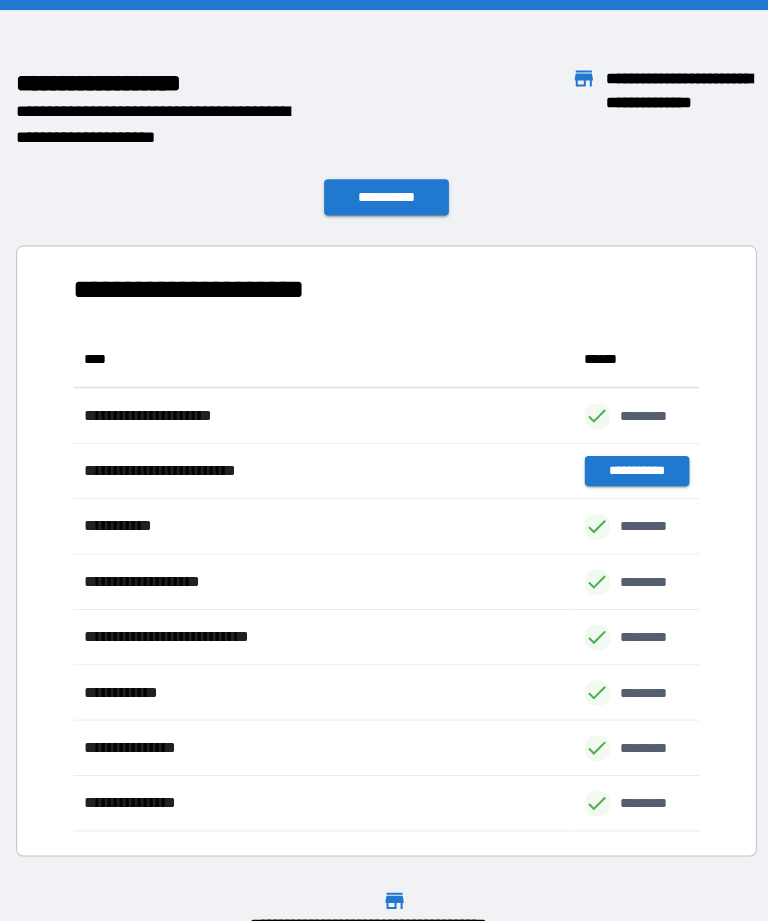 scroll, scrollTop: 1, scrollLeft: 1, axis: both 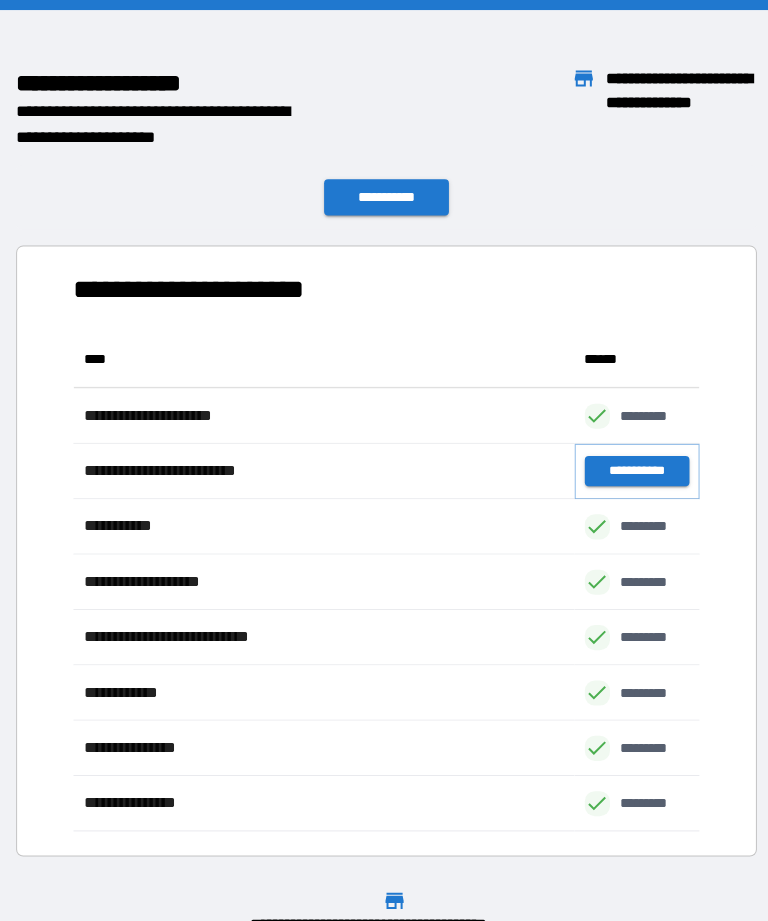 click on "**********" at bounding box center [633, 468] 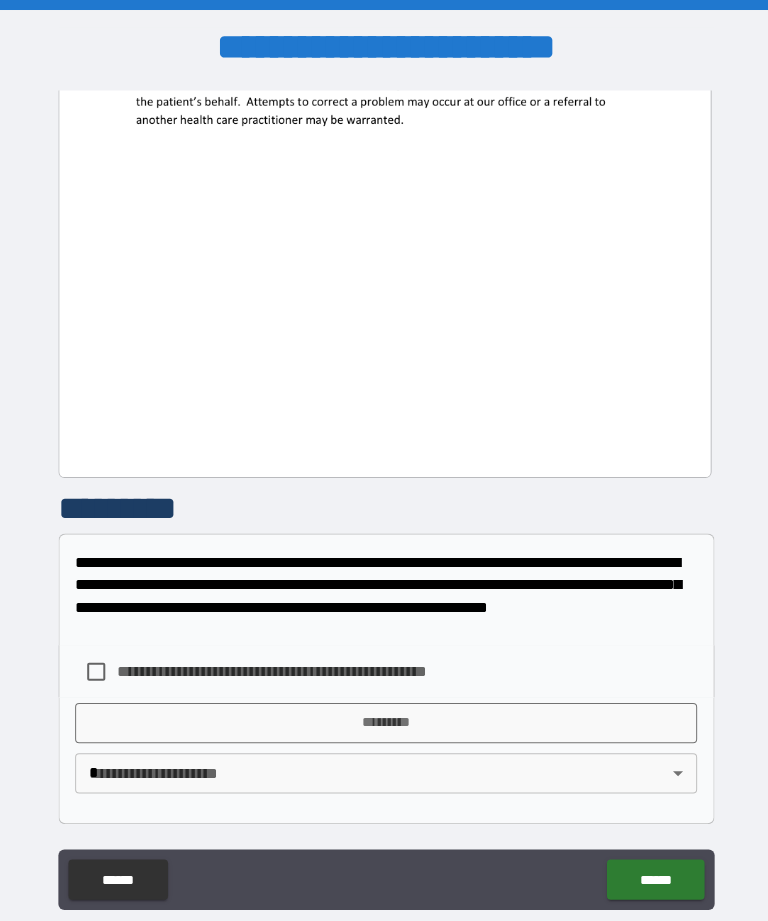 scroll, scrollTop: 1359, scrollLeft: 0, axis: vertical 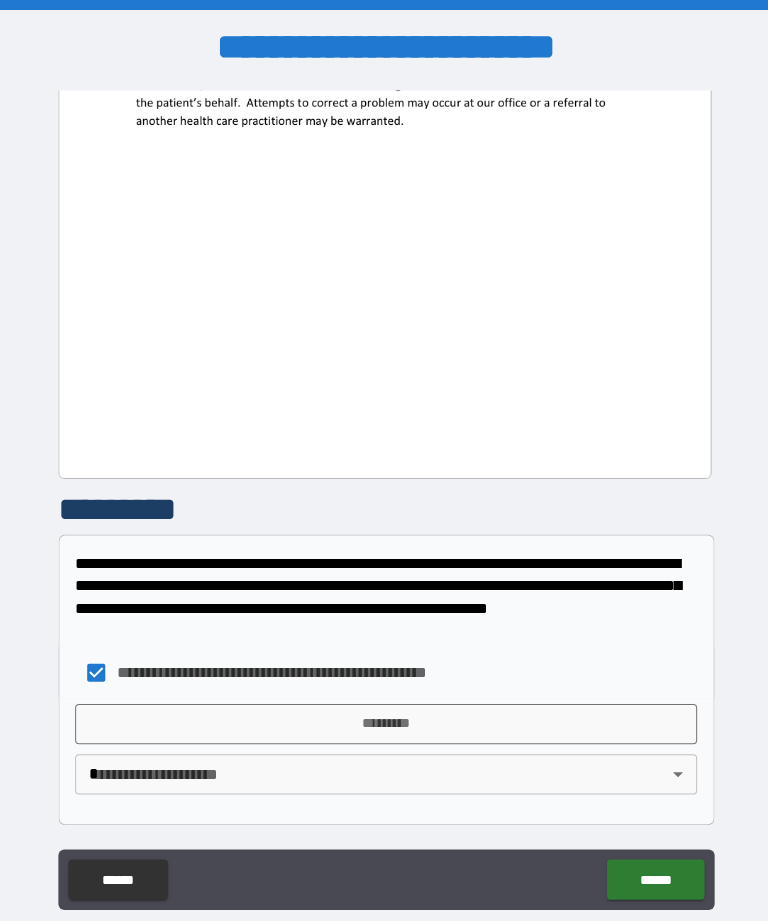 click on "*********" at bounding box center [384, 719] 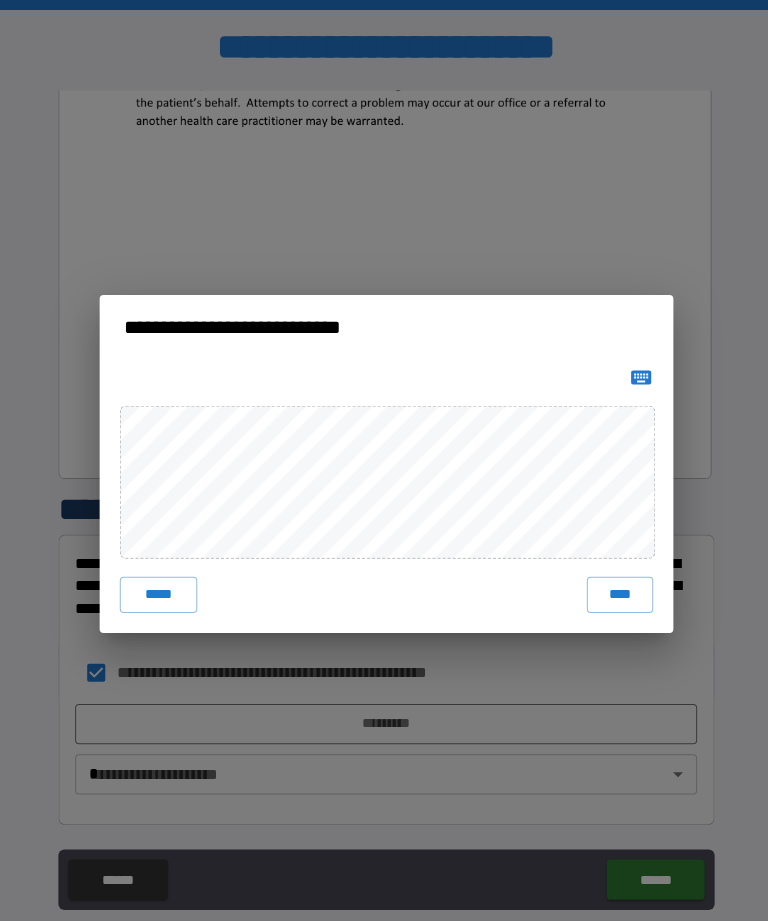 click on "**********" at bounding box center [384, 460] 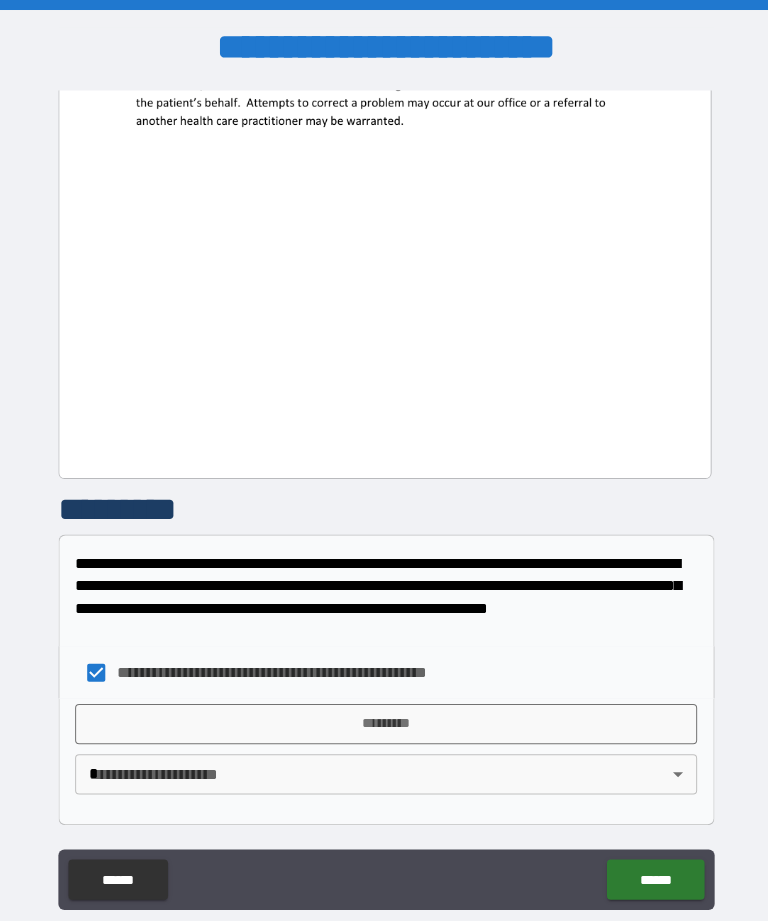 click on "**********" at bounding box center (384, 492) 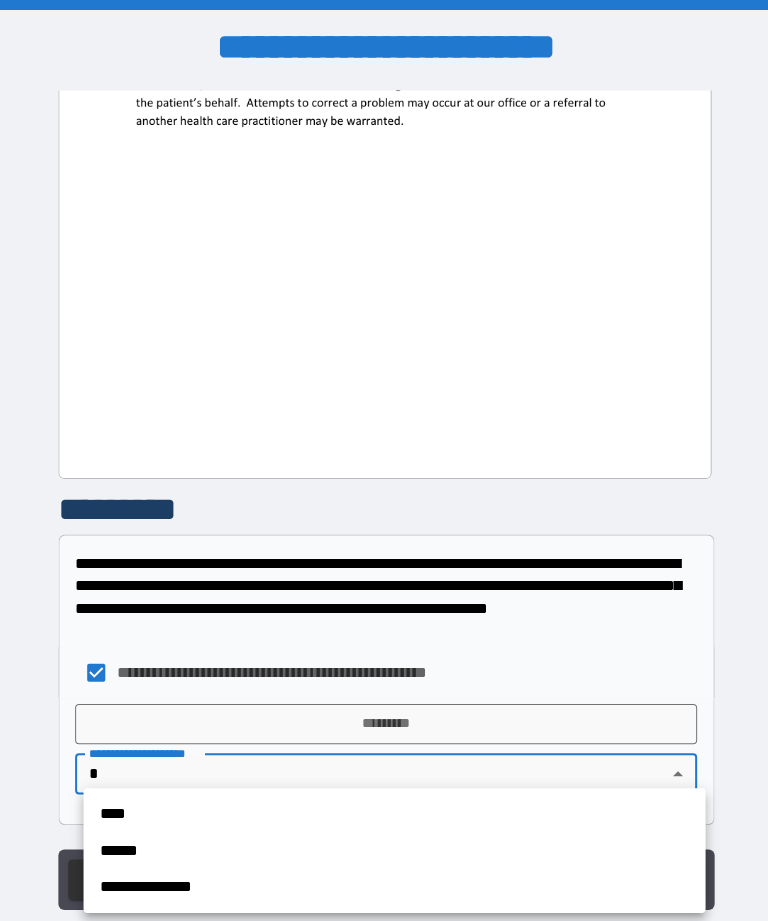 click on "****" at bounding box center [392, 809] 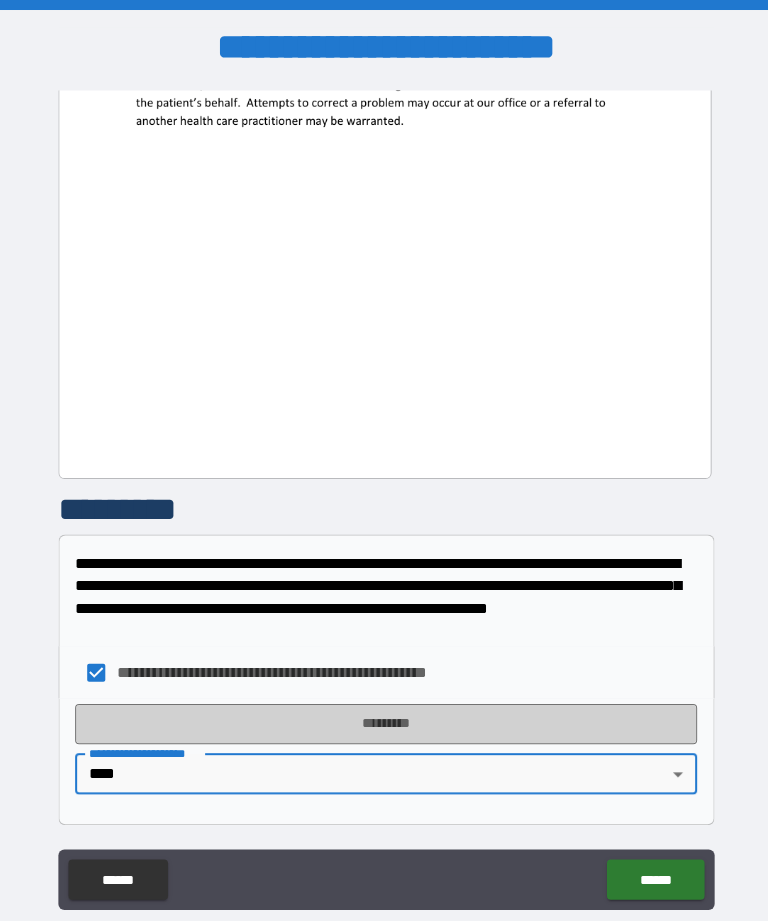 click on "*********" at bounding box center (384, 719) 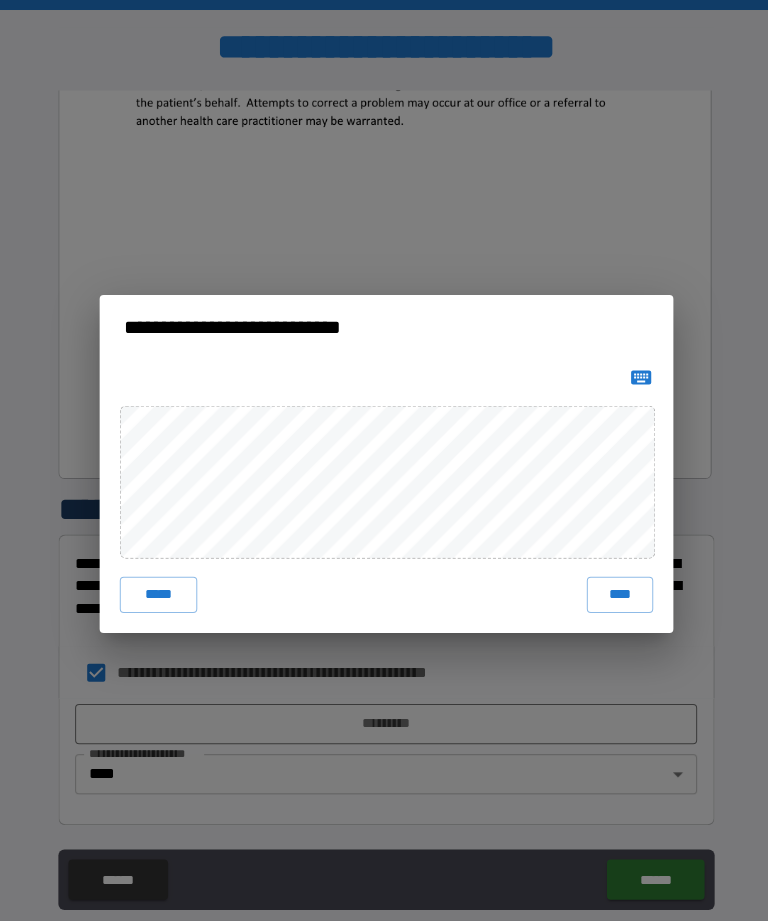 click on "****" at bounding box center [616, 591] 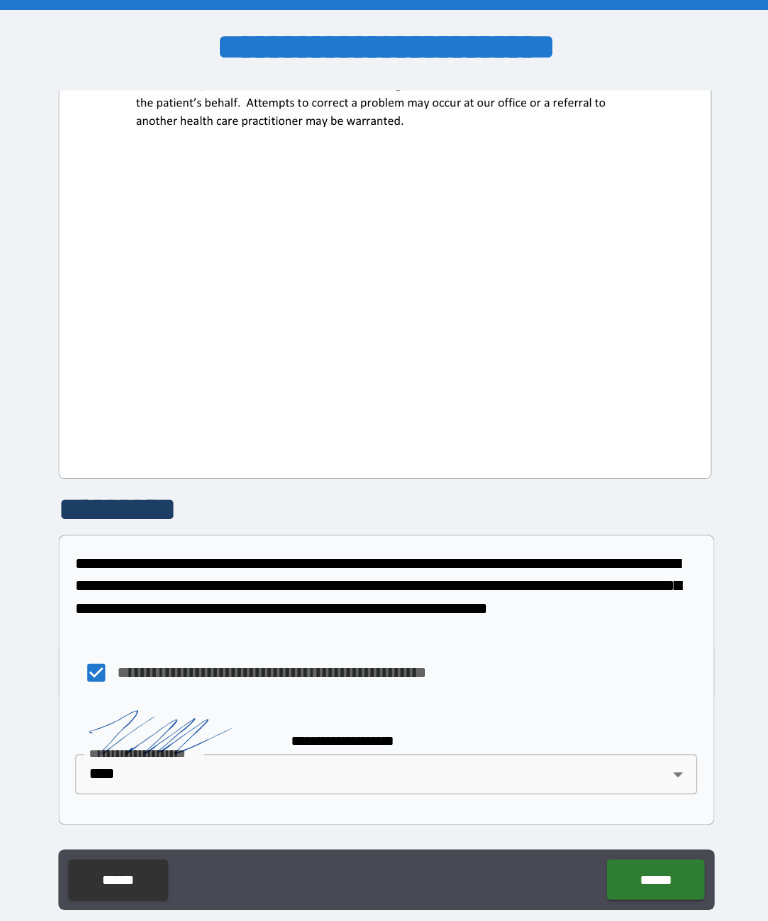 scroll, scrollTop: 1349, scrollLeft: 0, axis: vertical 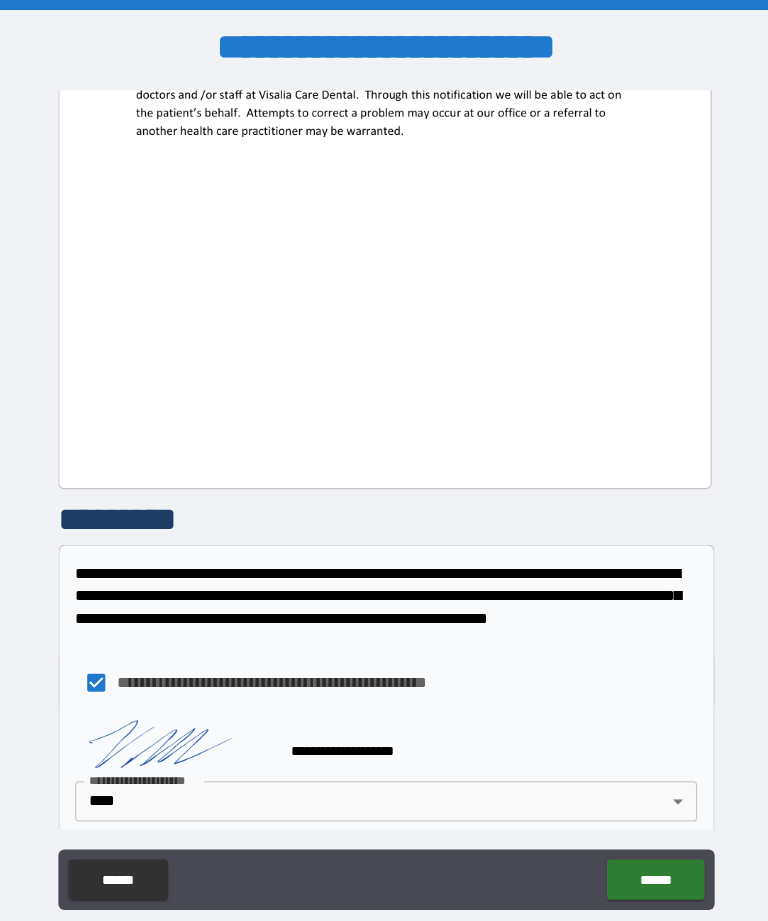 click on "******" at bounding box center (651, 874) 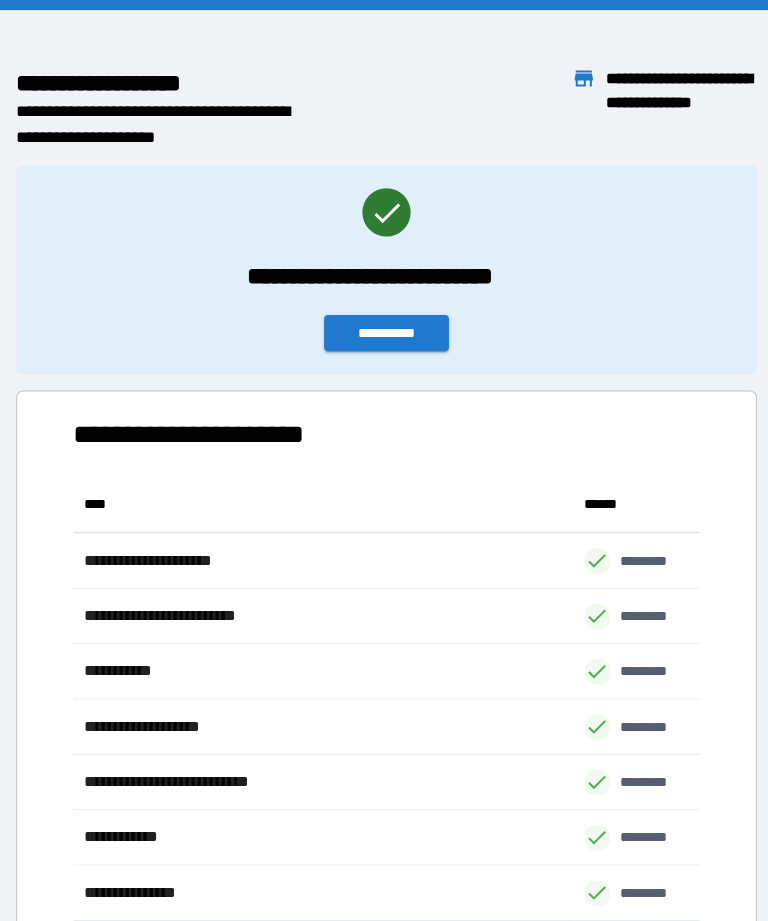 scroll, scrollTop: 496, scrollLeft: 622, axis: both 